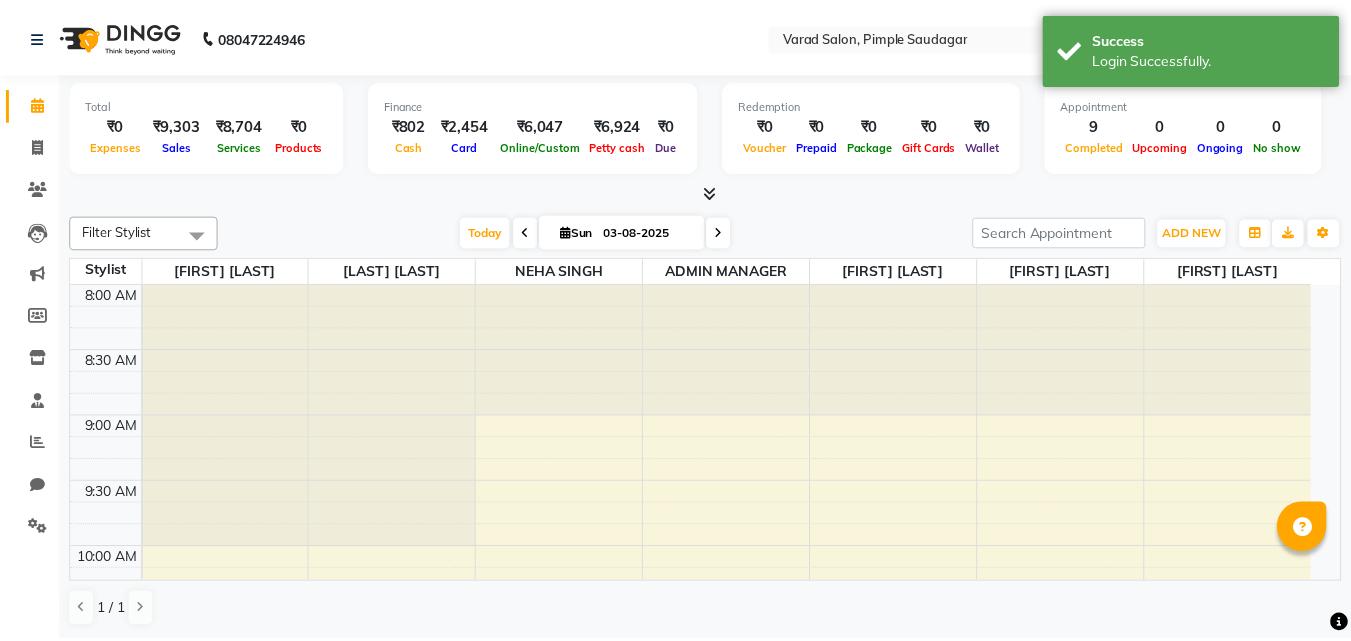 scroll, scrollTop: 0, scrollLeft: 0, axis: both 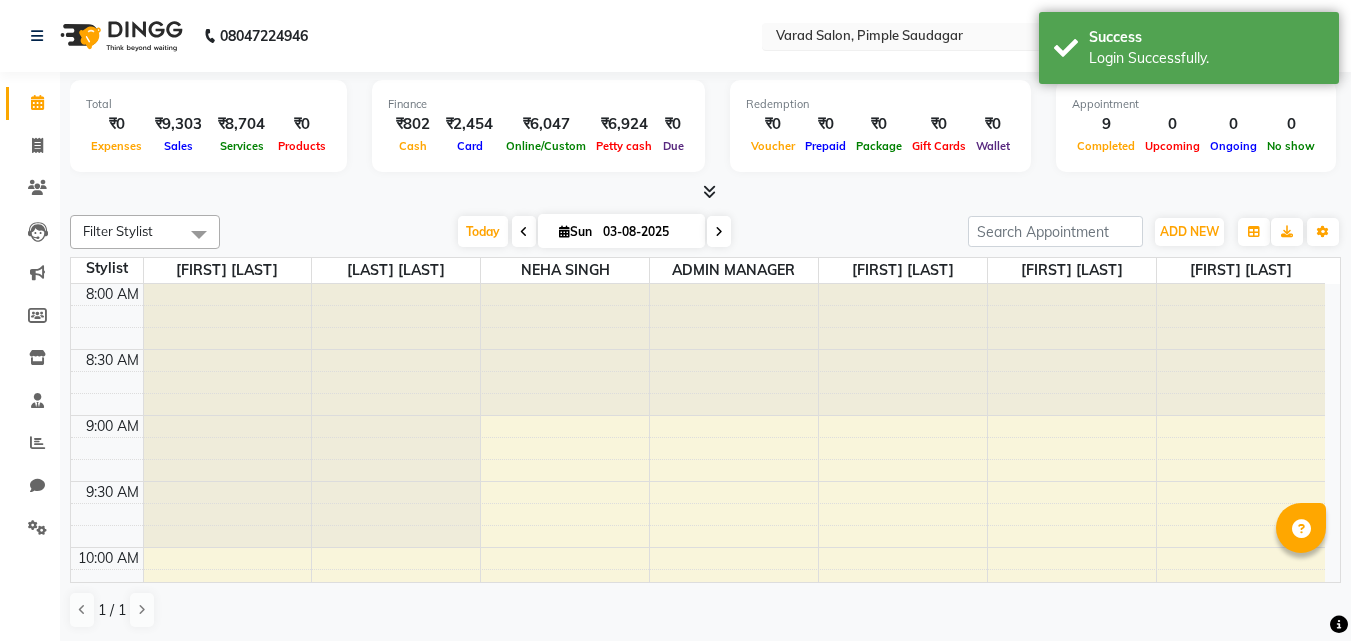 click at bounding box center (917, 38) 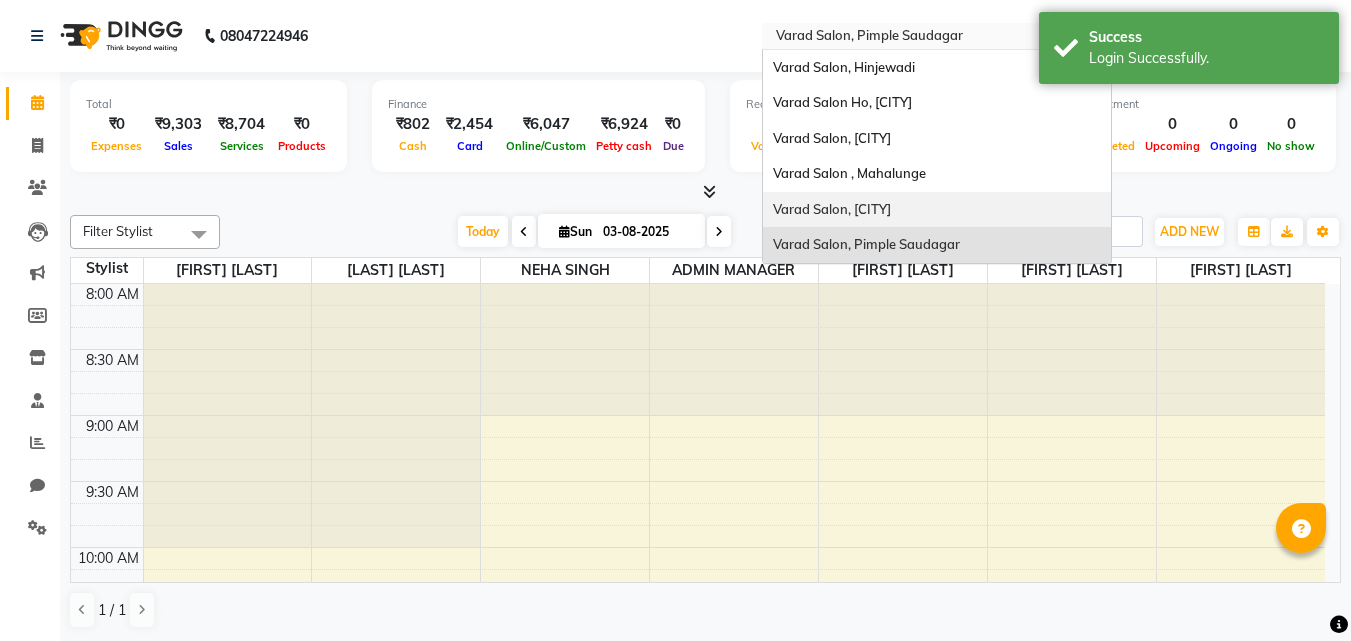 click on "[BUSINESS_NAME], [CITY]" at bounding box center (832, 209) 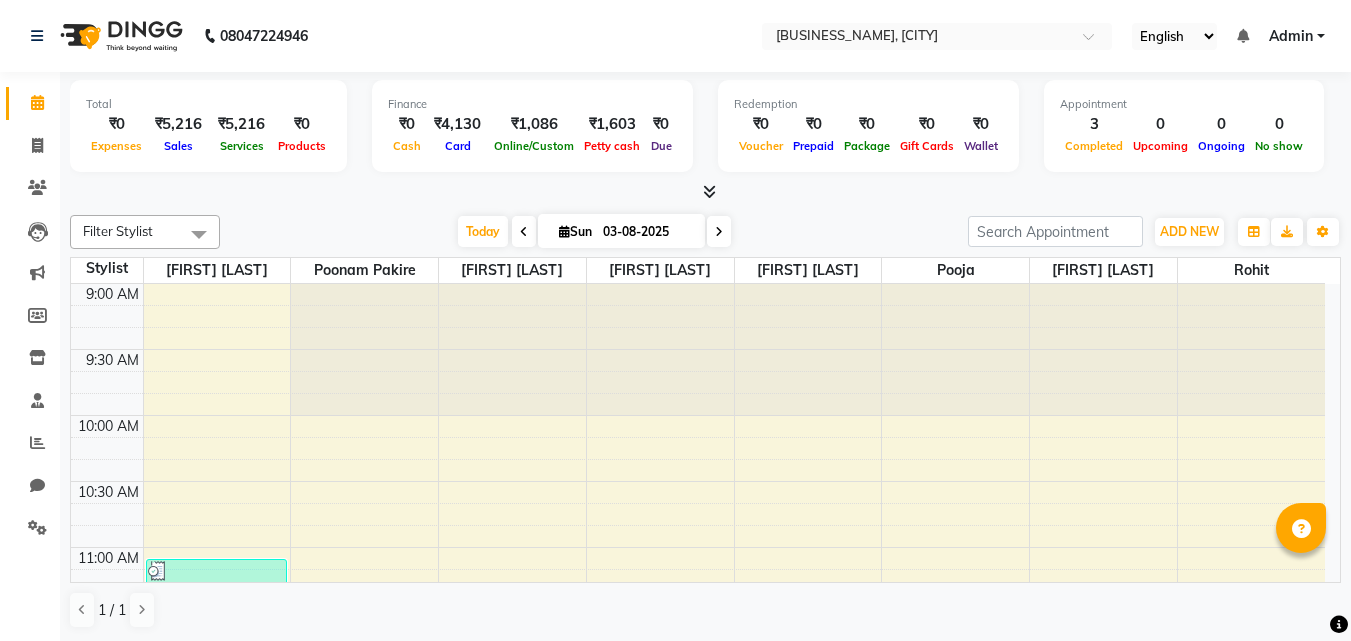 scroll, scrollTop: 0, scrollLeft: 0, axis: both 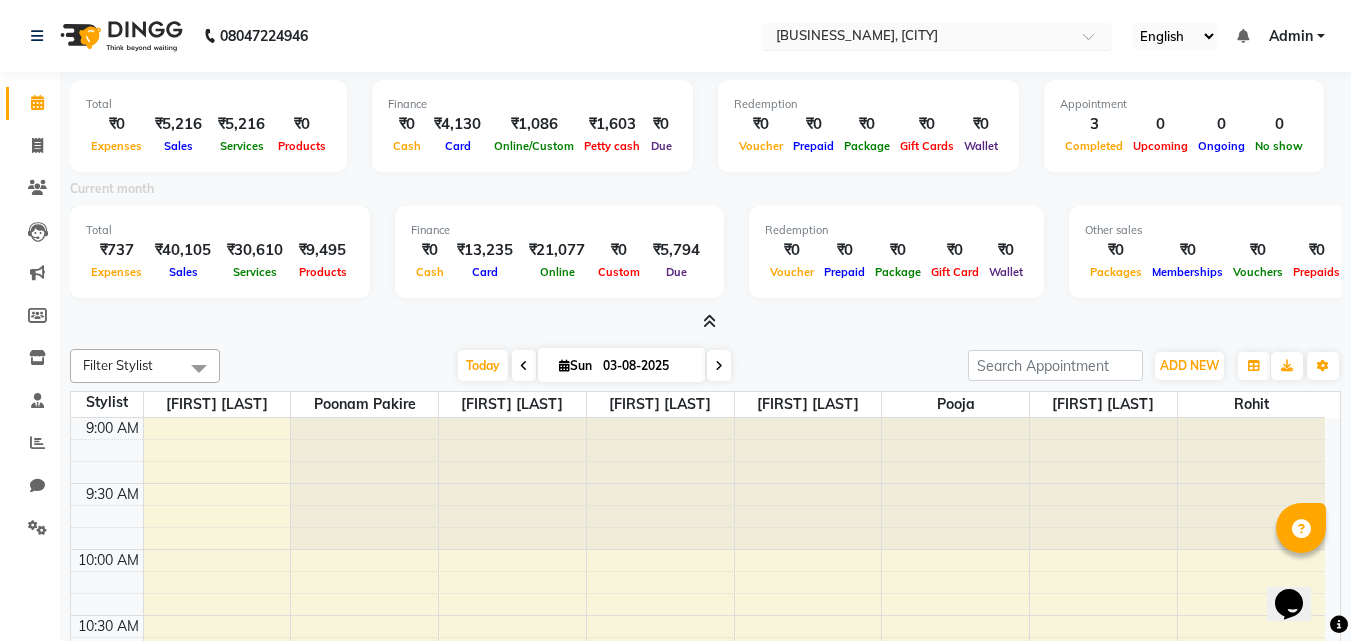 click at bounding box center [917, 38] 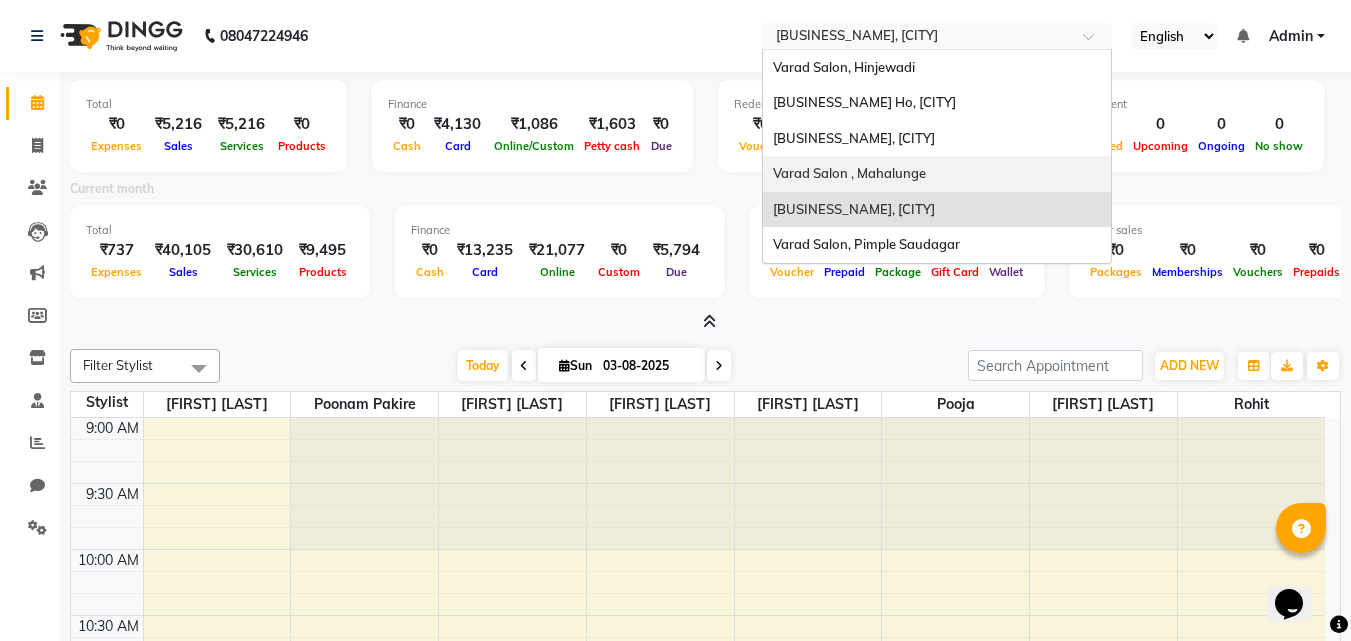 click on "Varad Salon , Mahalunge" at bounding box center [849, 173] 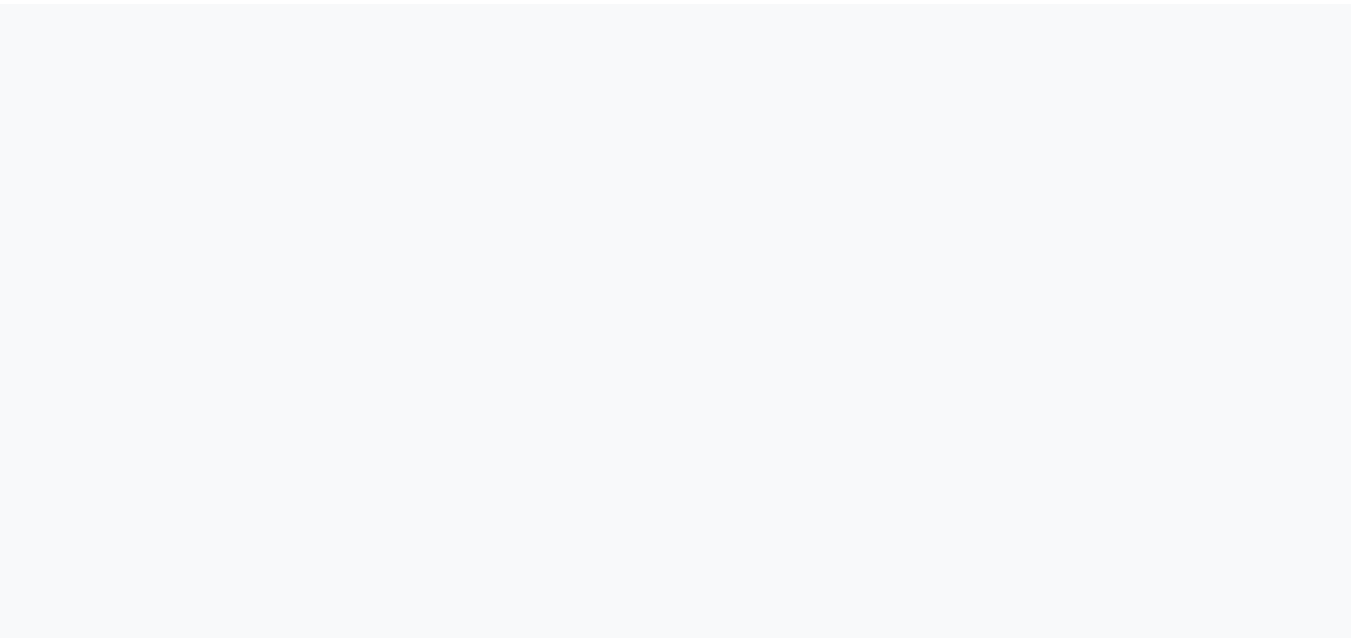 scroll, scrollTop: 0, scrollLeft: 0, axis: both 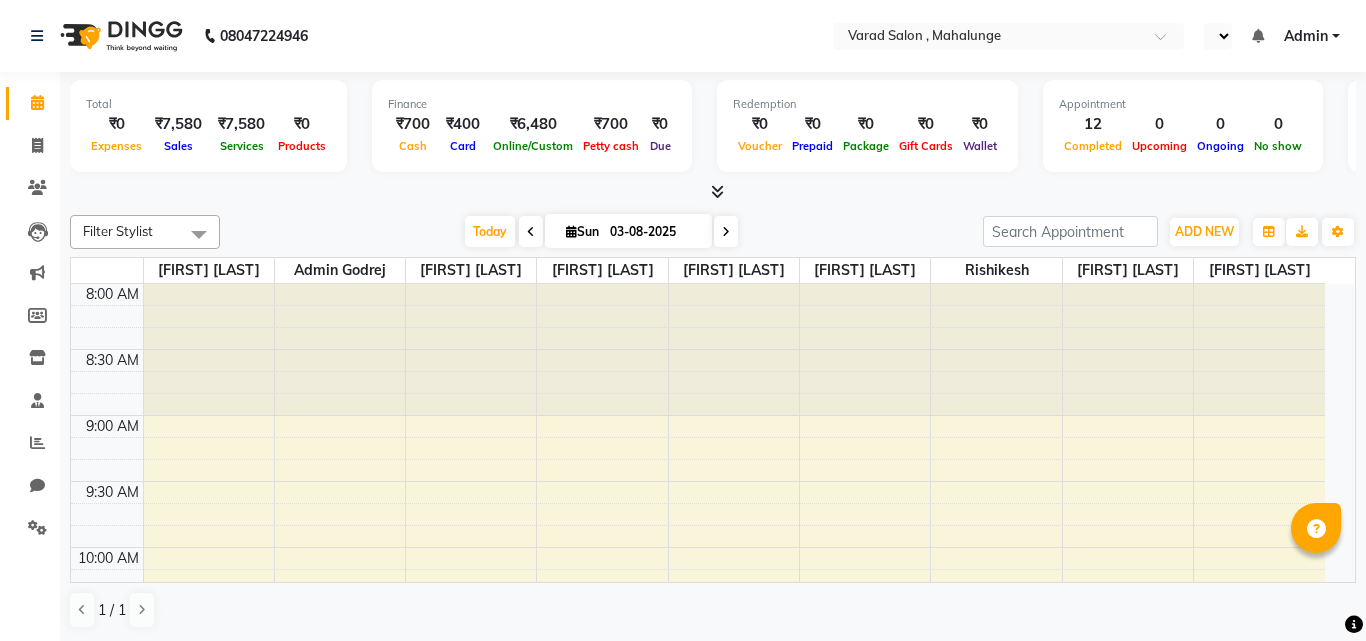 select on "en" 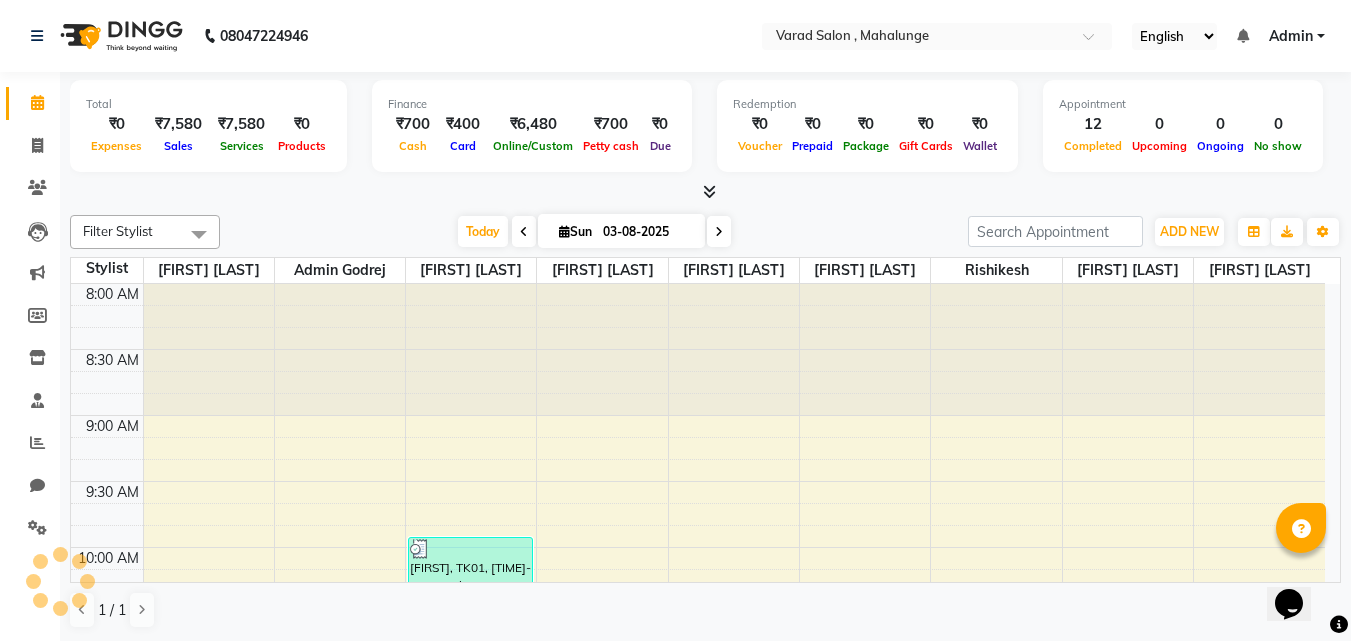 scroll, scrollTop: 0, scrollLeft: 0, axis: both 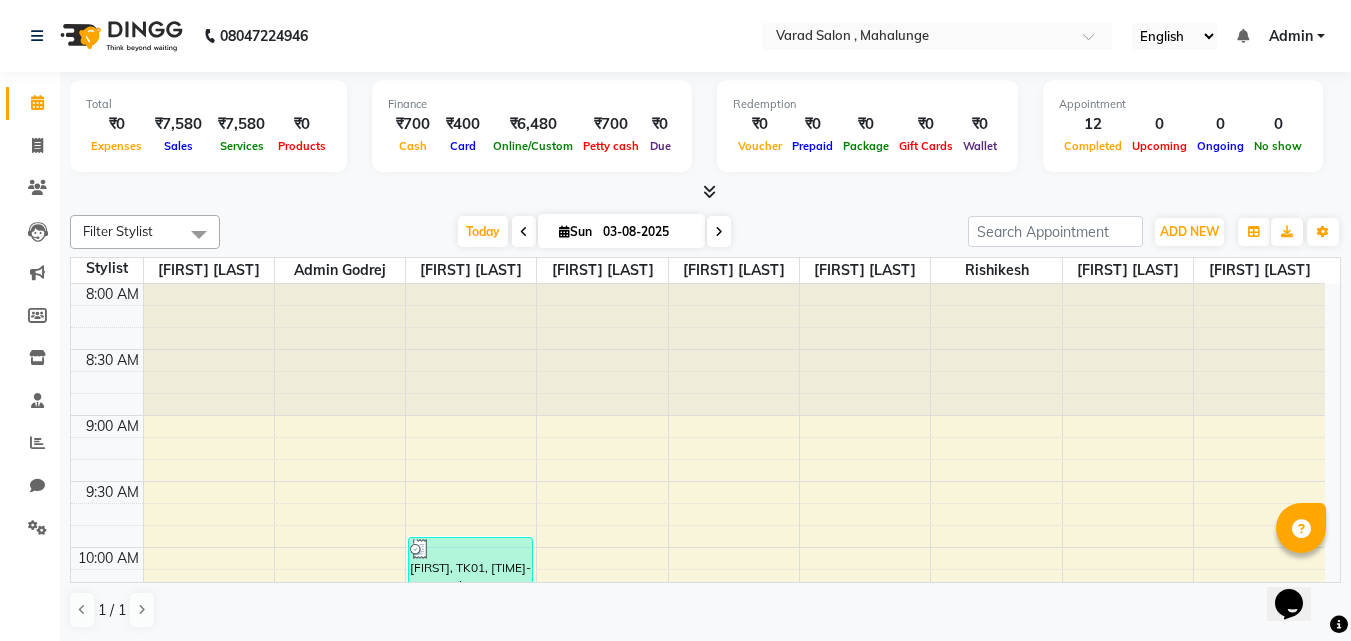 click at bounding box center [709, 191] 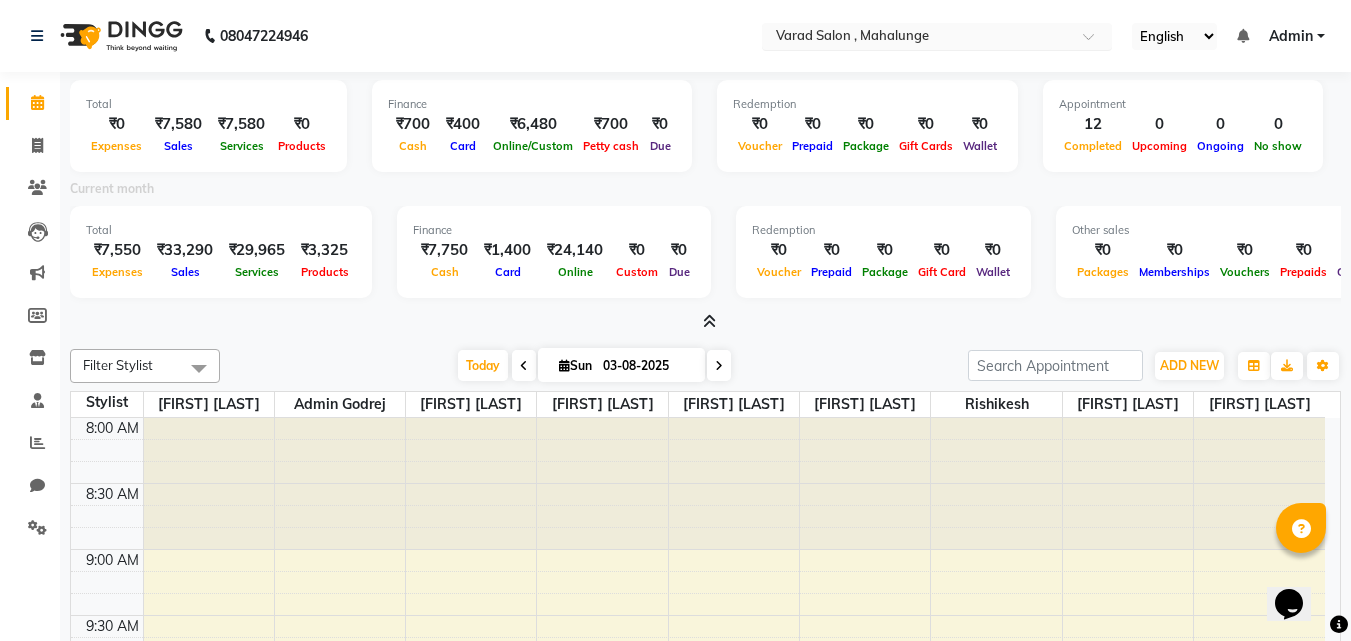 click at bounding box center [917, 38] 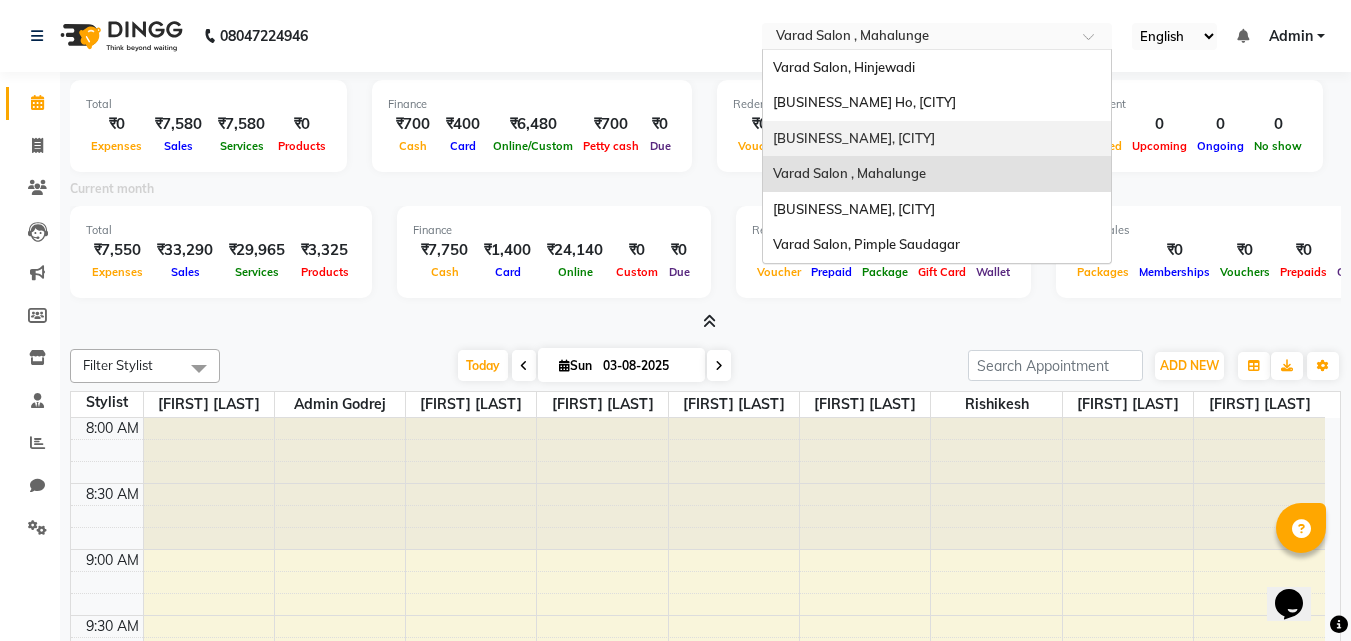 click on "[BUSINESS_NAME], [CITY]" at bounding box center (854, 138) 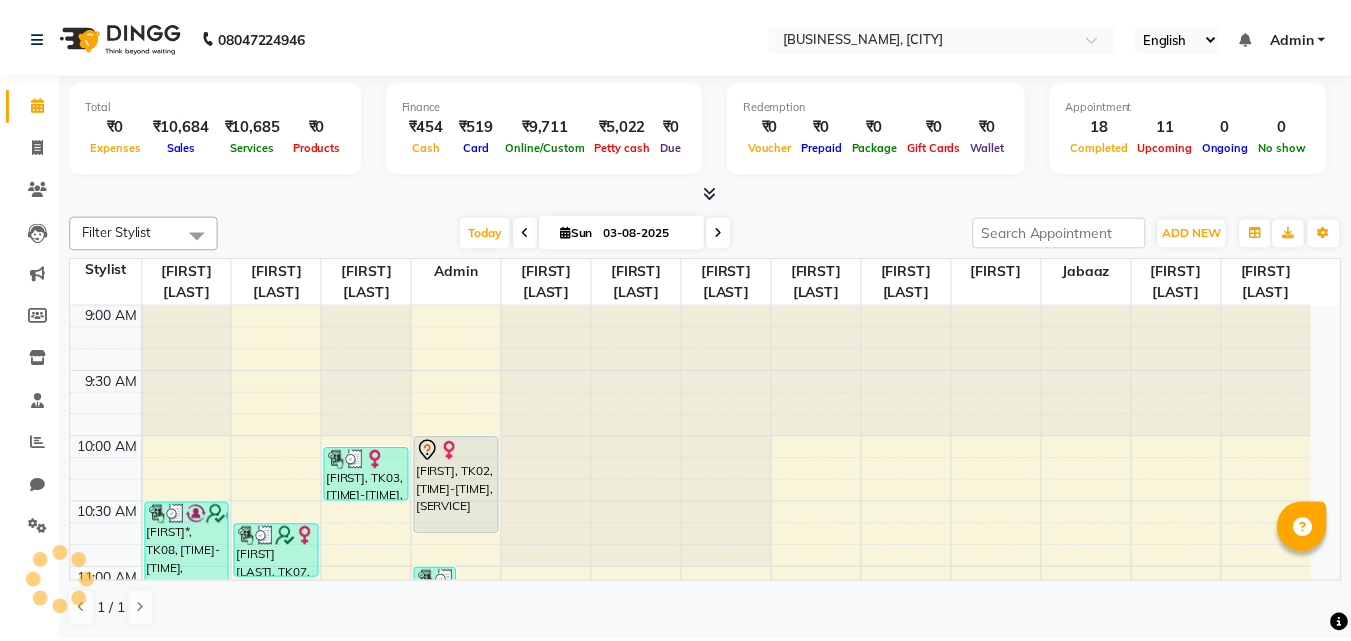 scroll, scrollTop: 0, scrollLeft: 0, axis: both 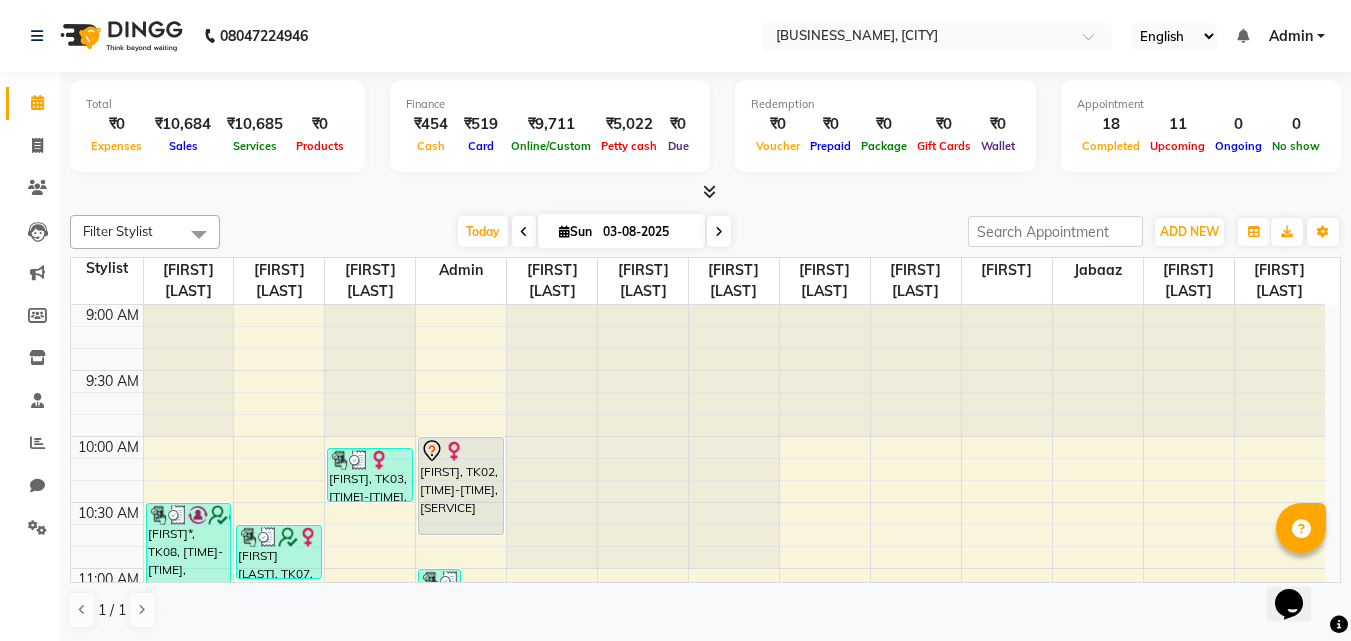 click at bounding box center (709, 191) 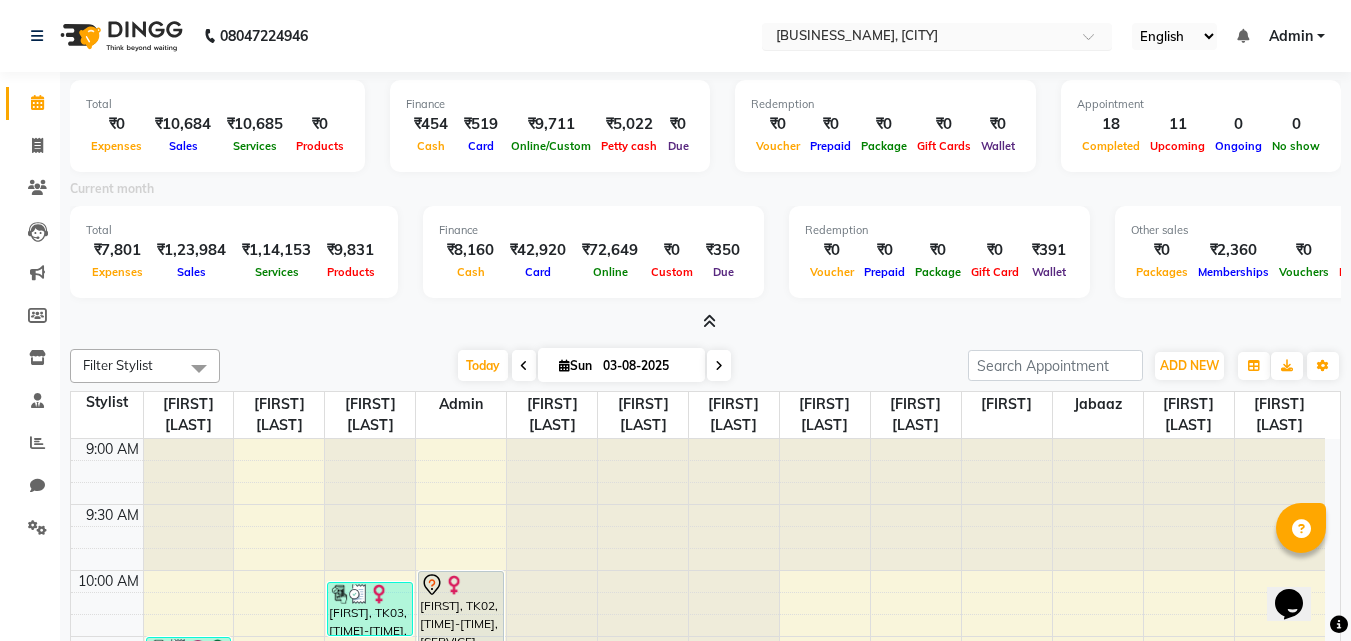 click at bounding box center (917, 38) 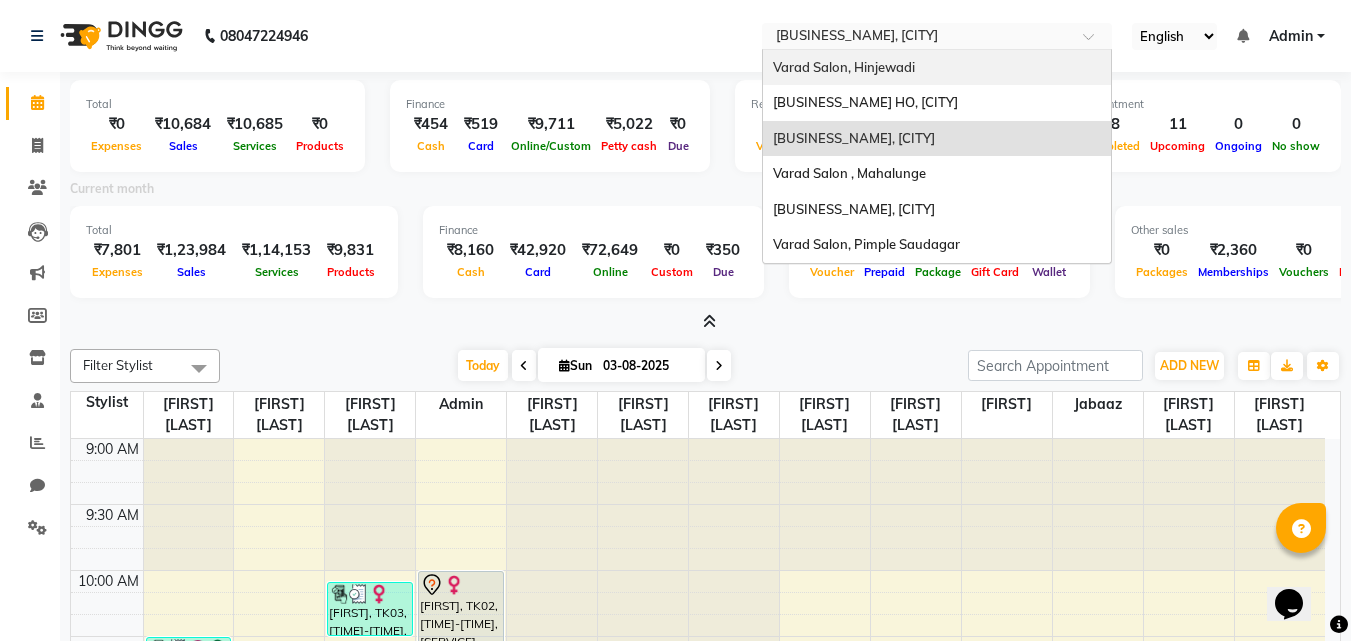 click on "Varad Salon, Hinjewadi" at bounding box center (844, 67) 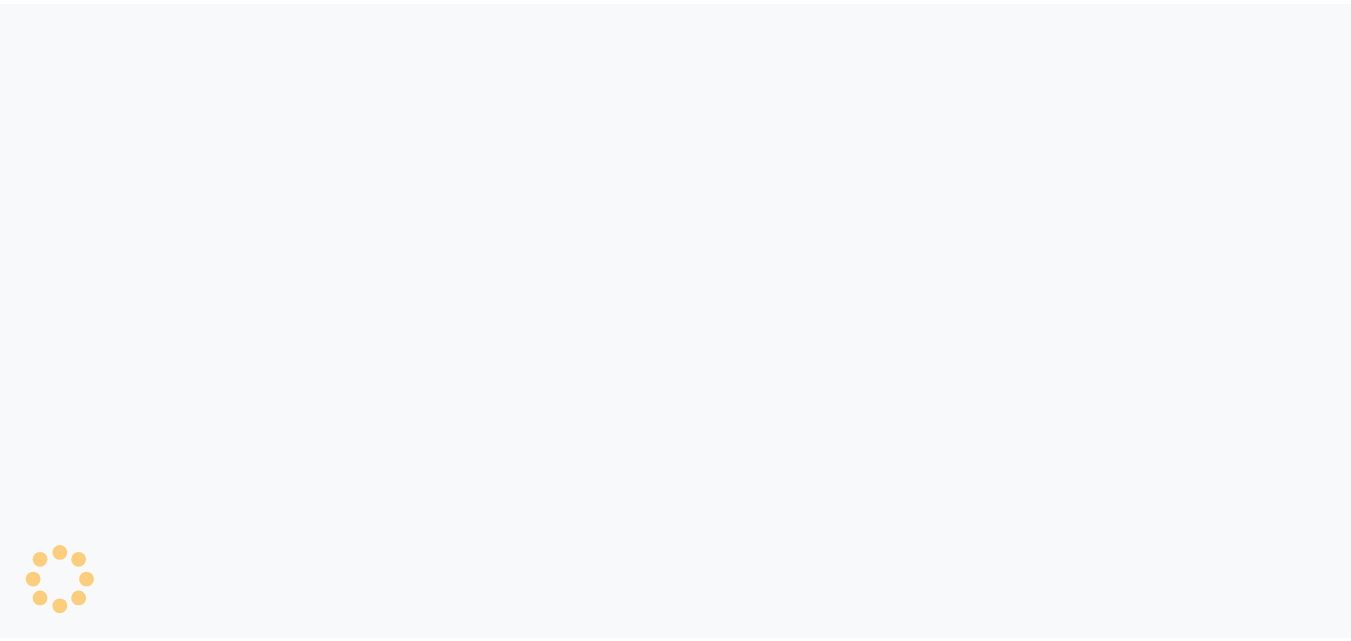 scroll, scrollTop: 0, scrollLeft: 0, axis: both 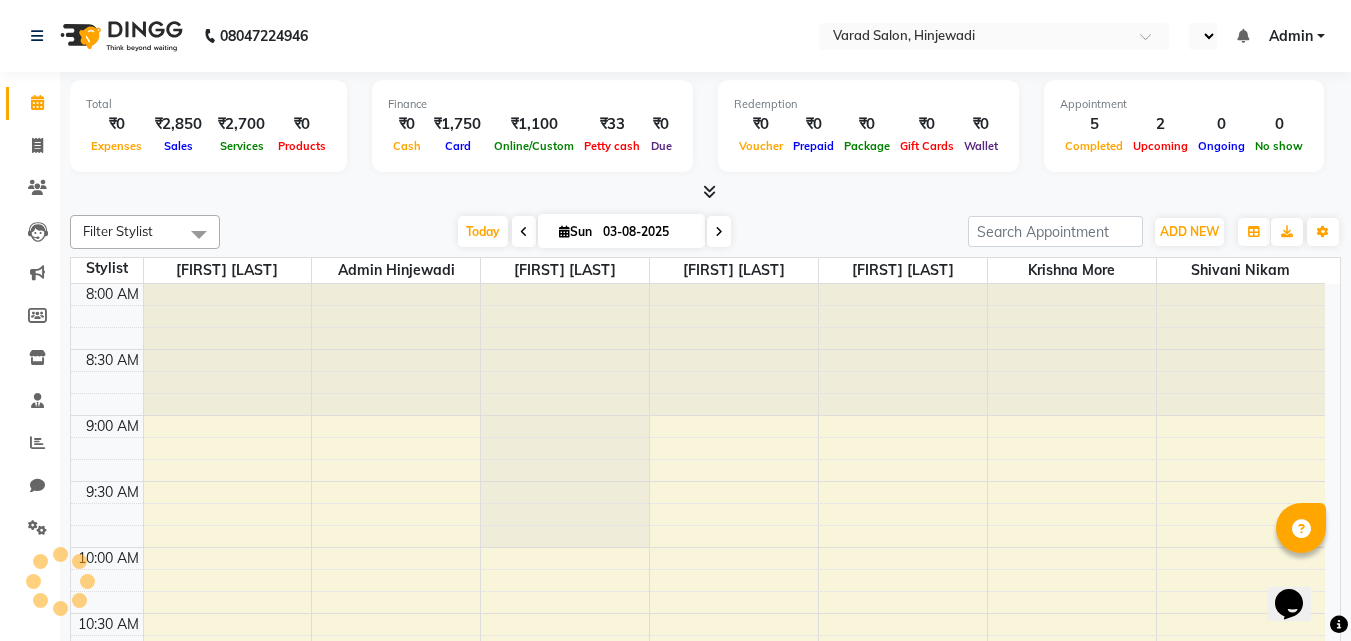 select on "en" 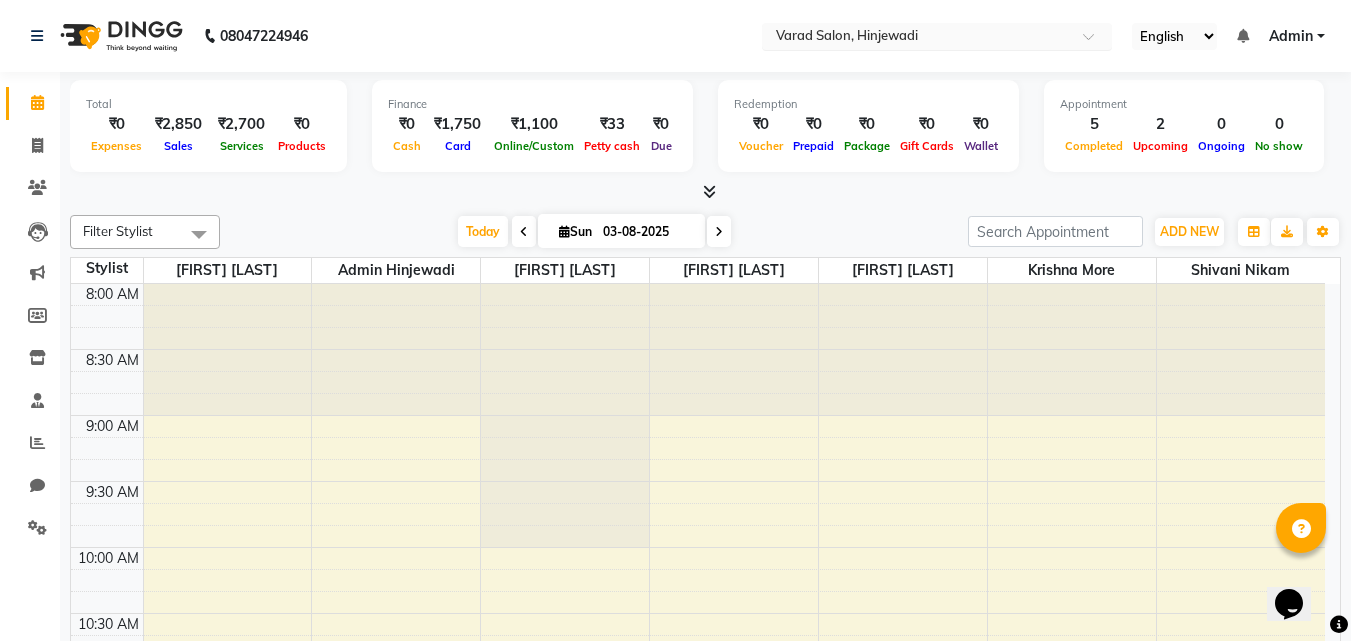 click at bounding box center (917, 38) 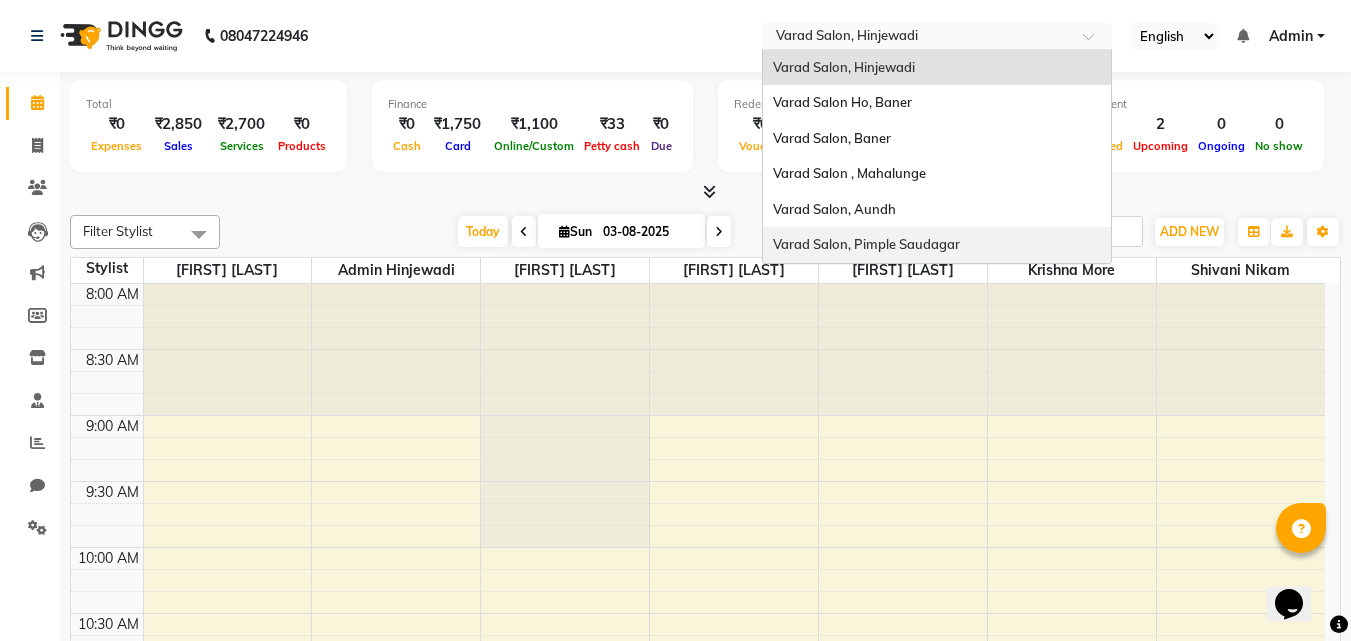 click on "Varad Salon, Pimple Saudagar" at bounding box center [866, 244] 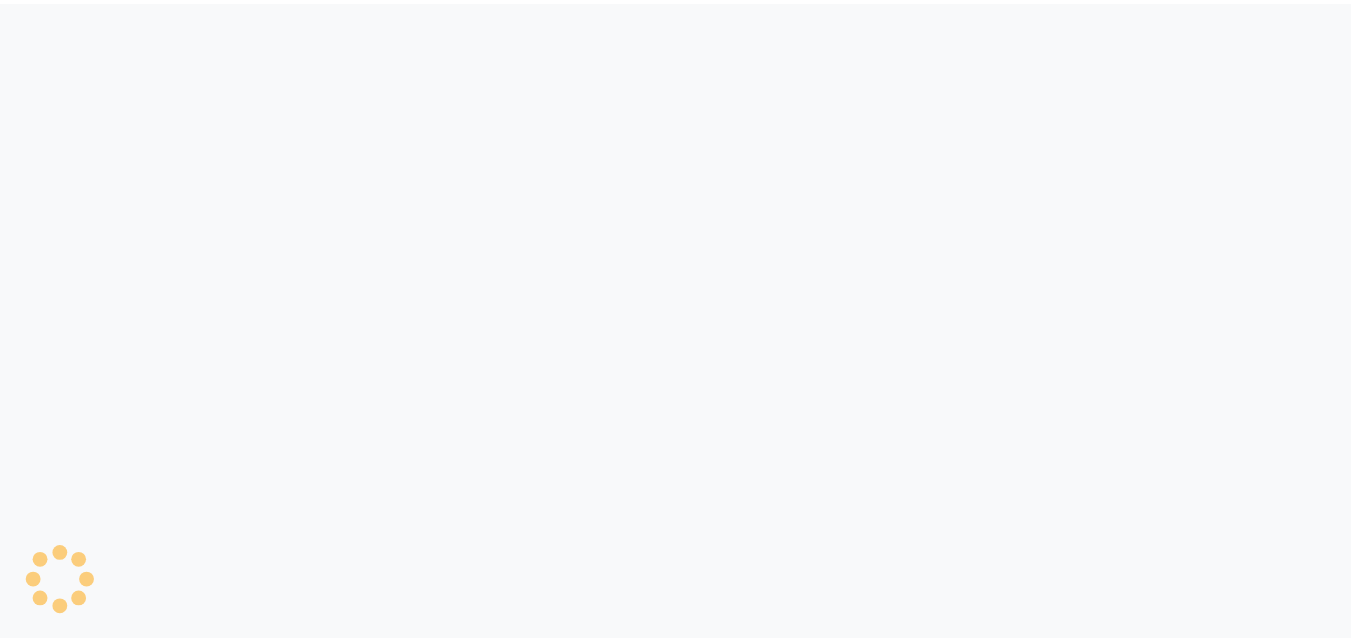scroll, scrollTop: 0, scrollLeft: 0, axis: both 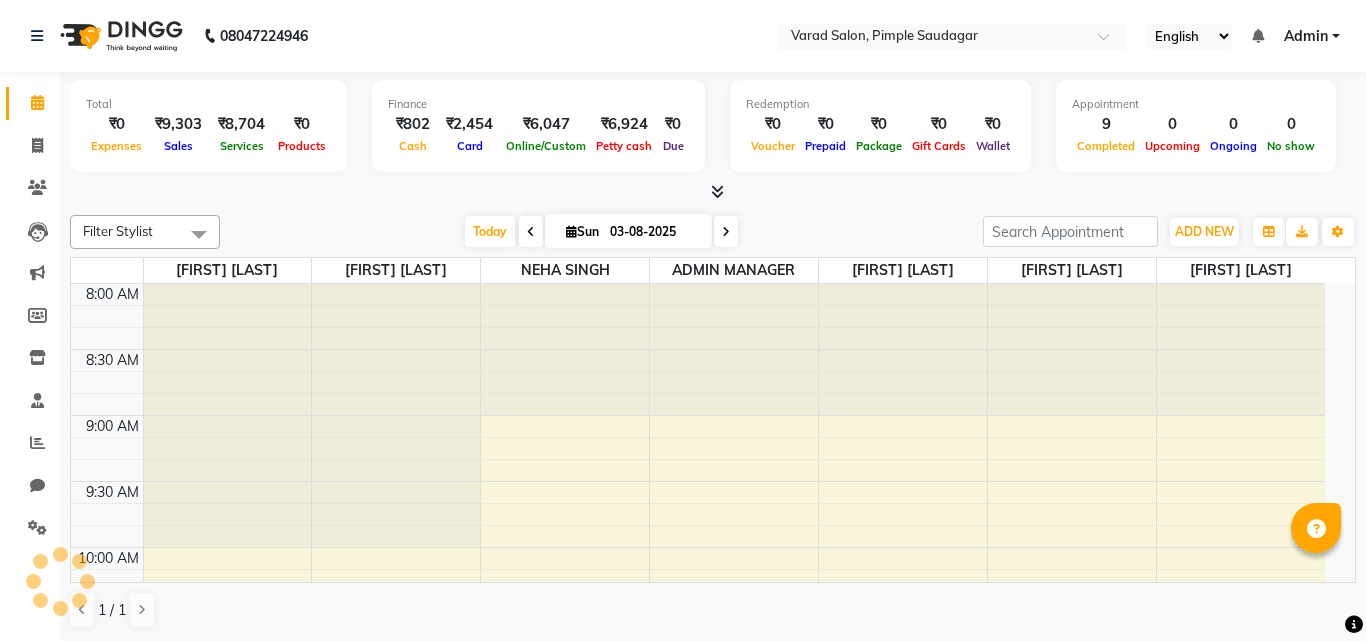 select on "en" 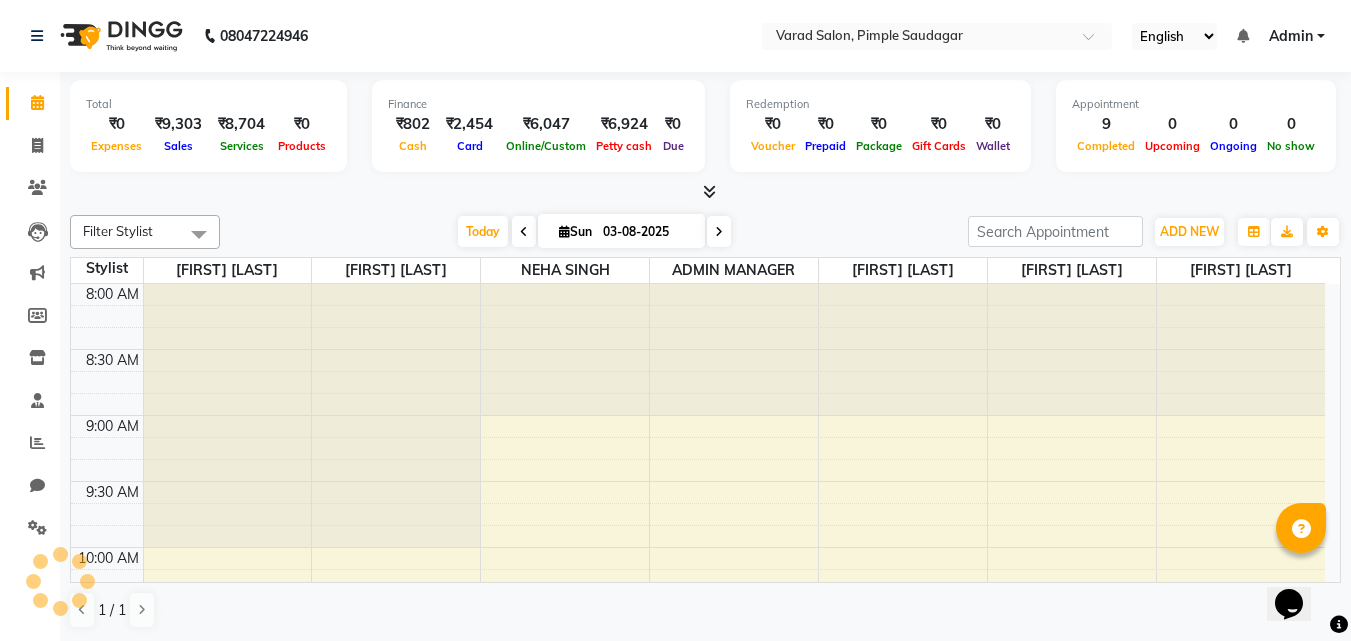 scroll, scrollTop: 0, scrollLeft: 0, axis: both 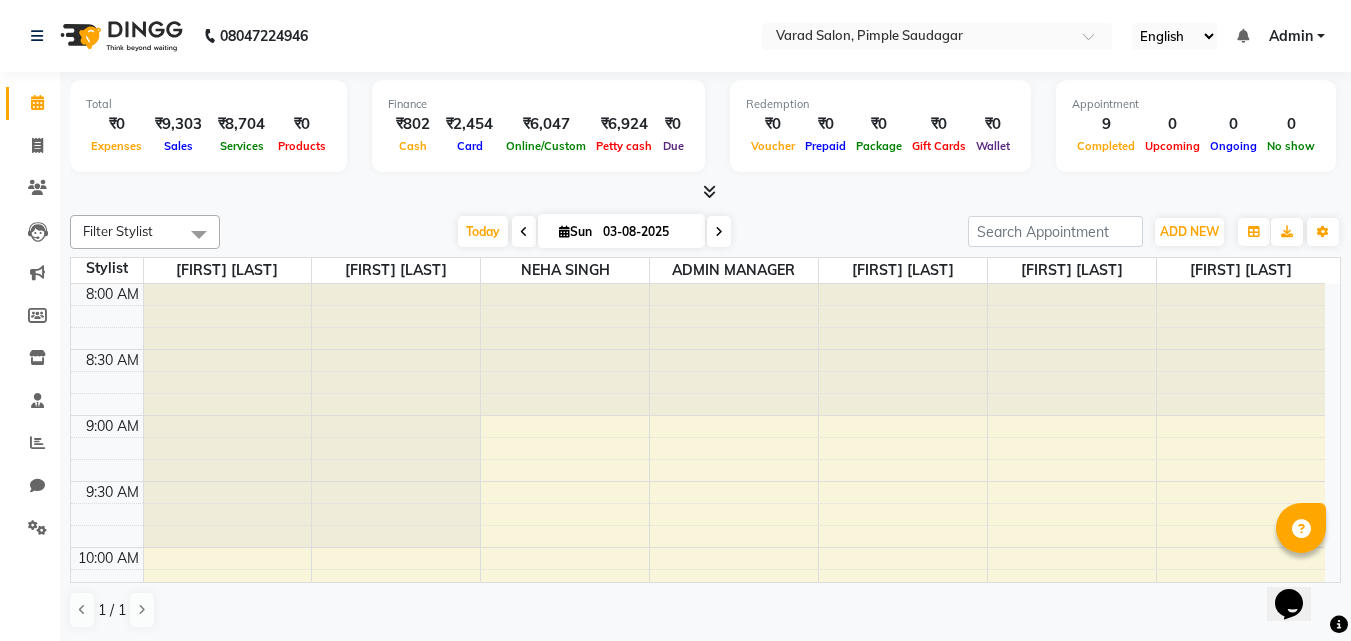 click at bounding box center (705, 192) 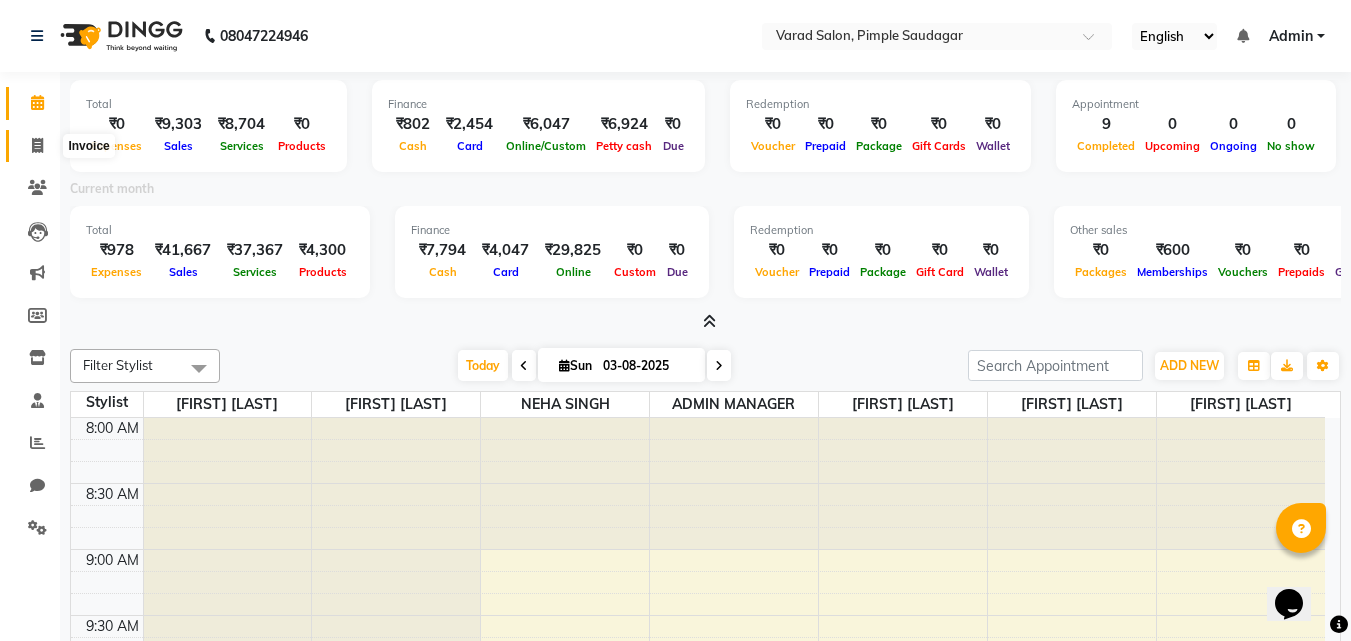 click 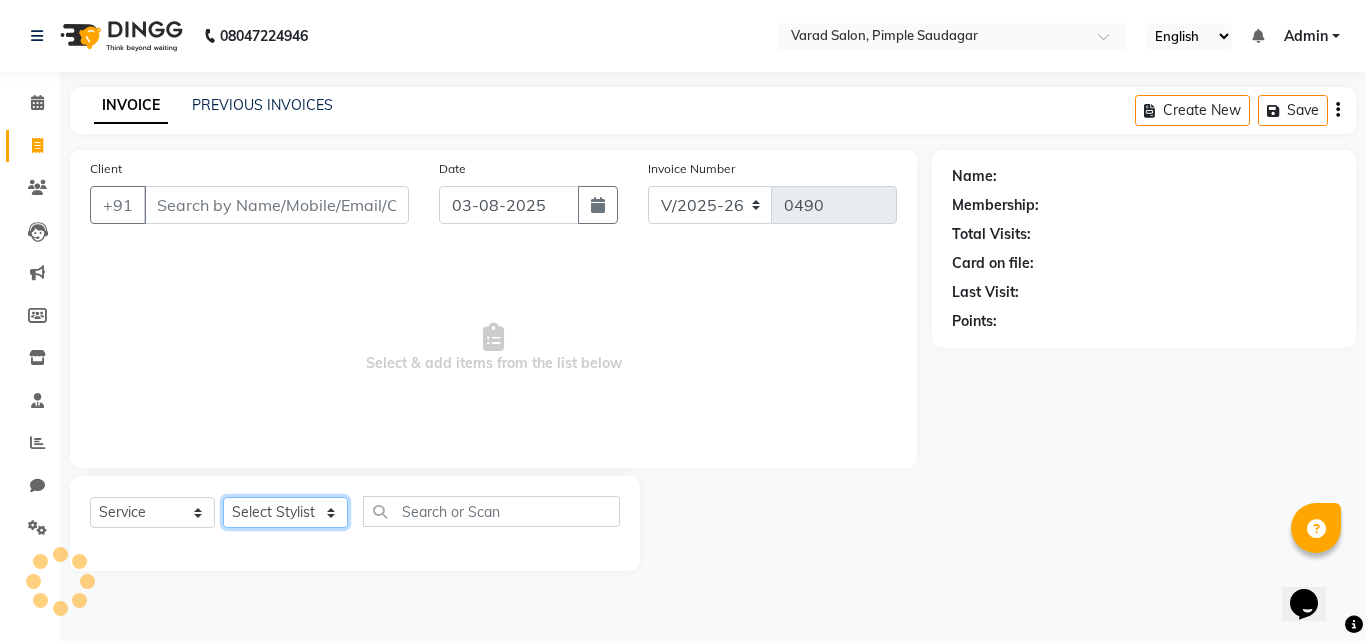 click on "Select Stylist" 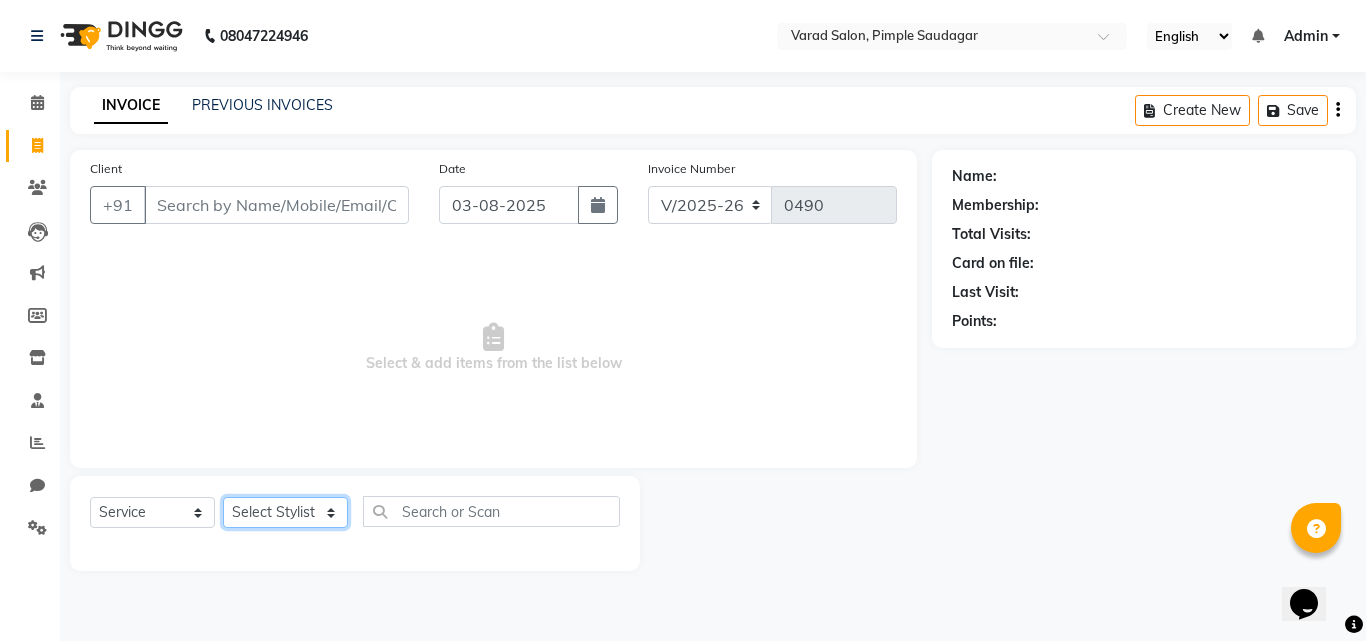 select on "79965" 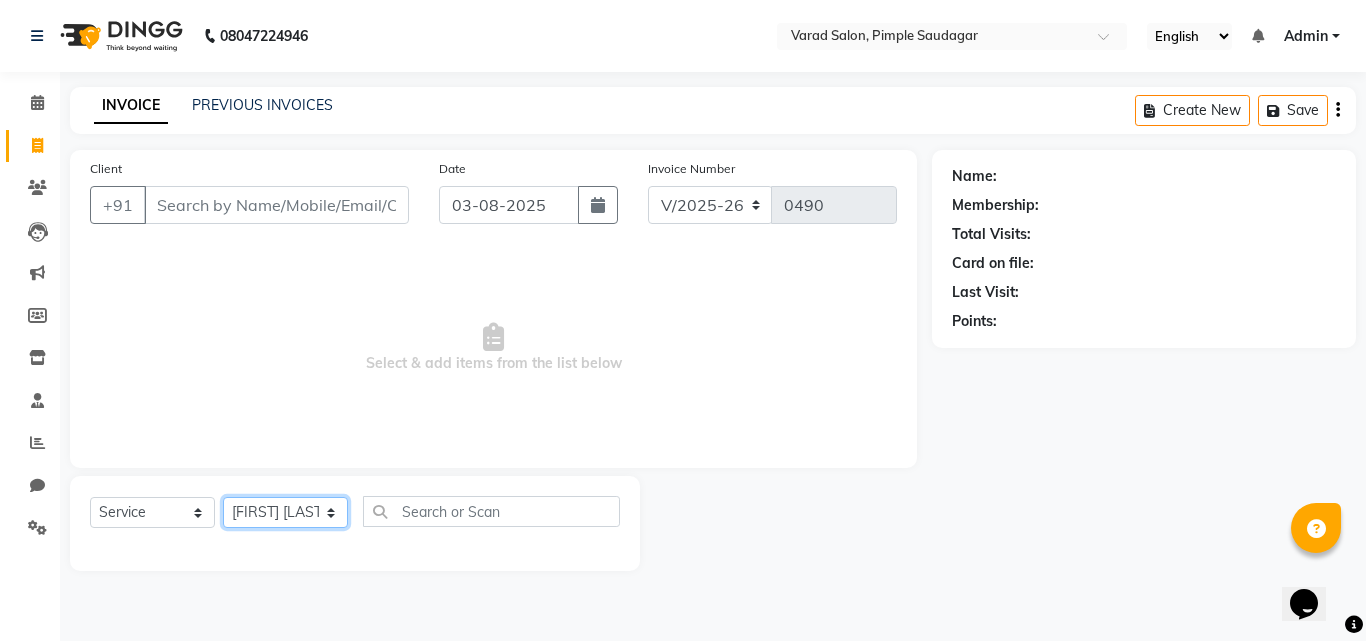 click on "Select Stylist ADMIN MANAGER Ankita Chavan Govind Kamble NEHA SINGH Rajesh Raut Ruksana shikh tejas bhul" 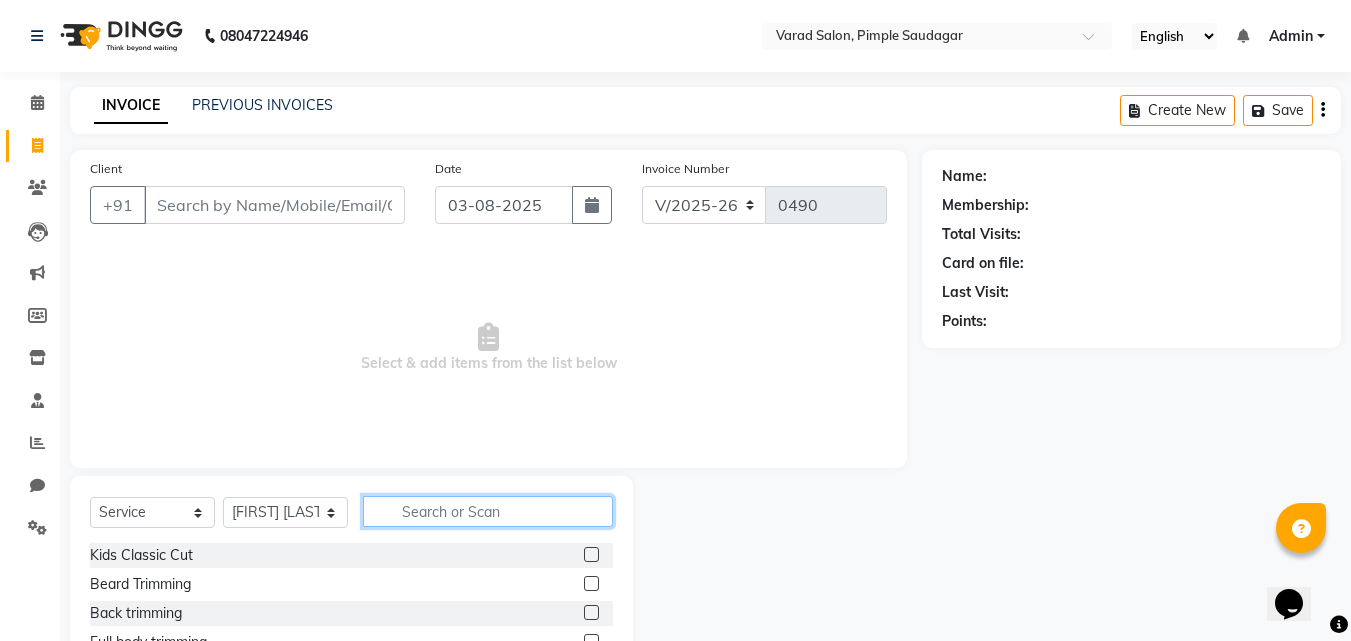 click 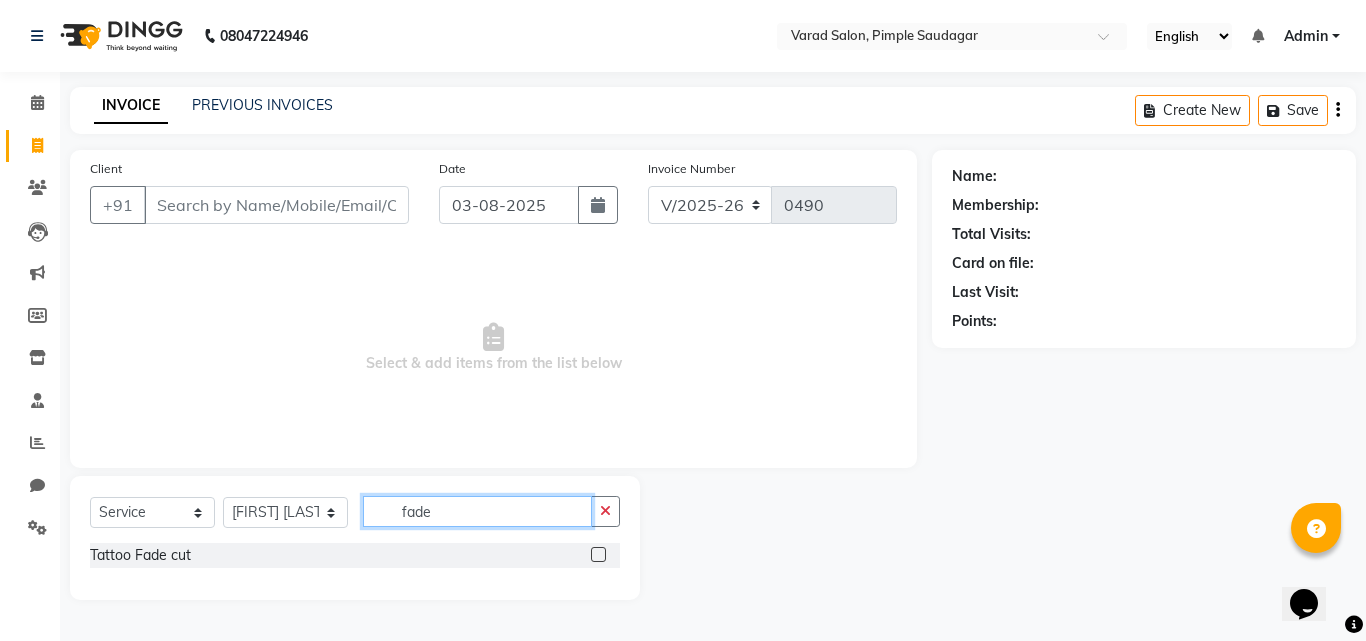 type on "fade" 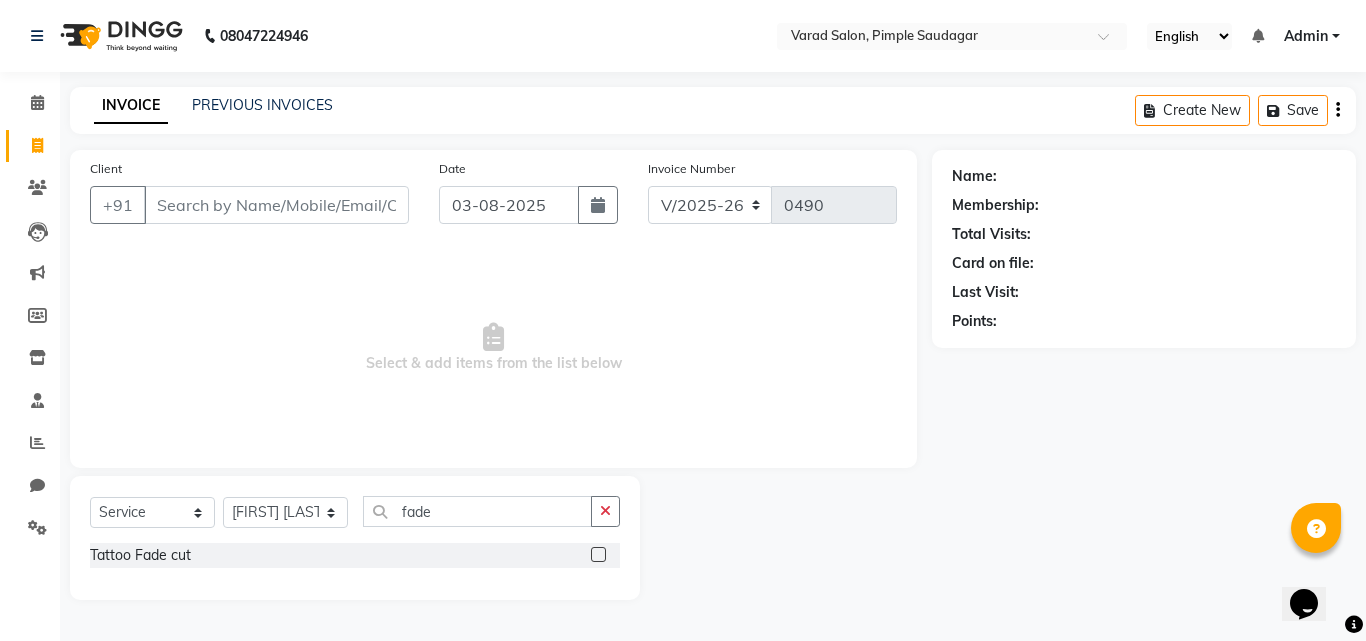 drag, startPoint x: 594, startPoint y: 554, endPoint x: 511, endPoint y: 542, distance: 83.86298 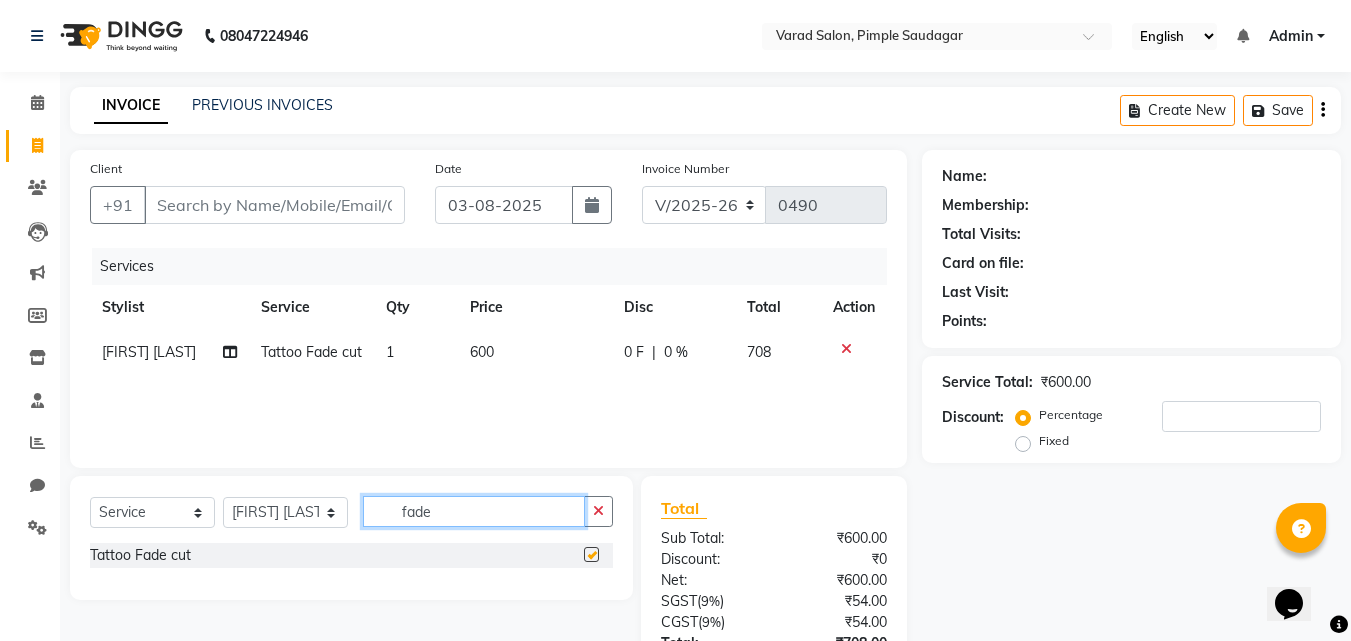click on "fade" 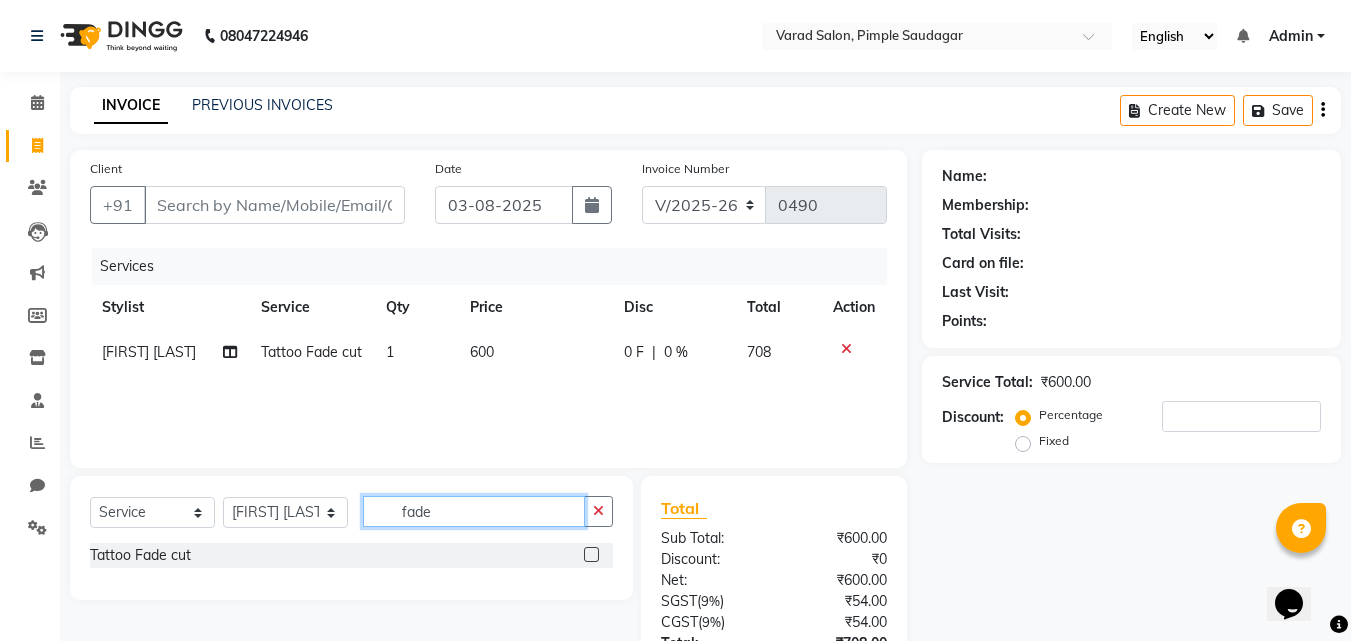 checkbox on "false" 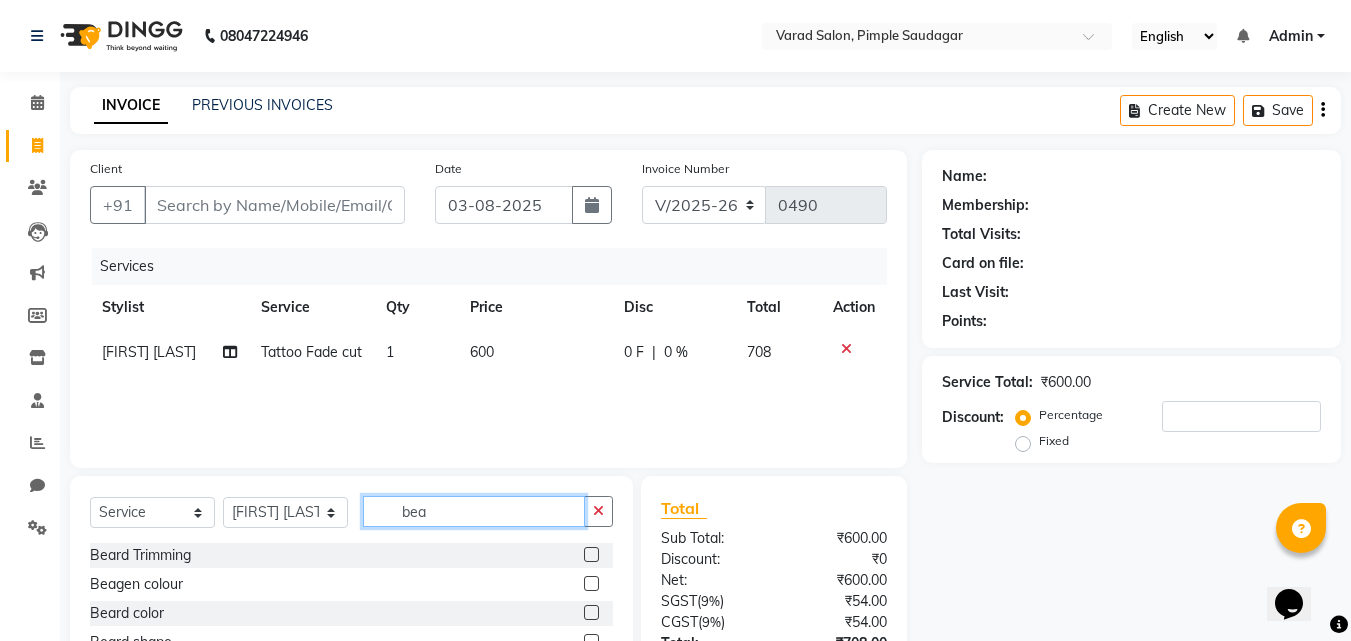 scroll, scrollTop: 159, scrollLeft: 0, axis: vertical 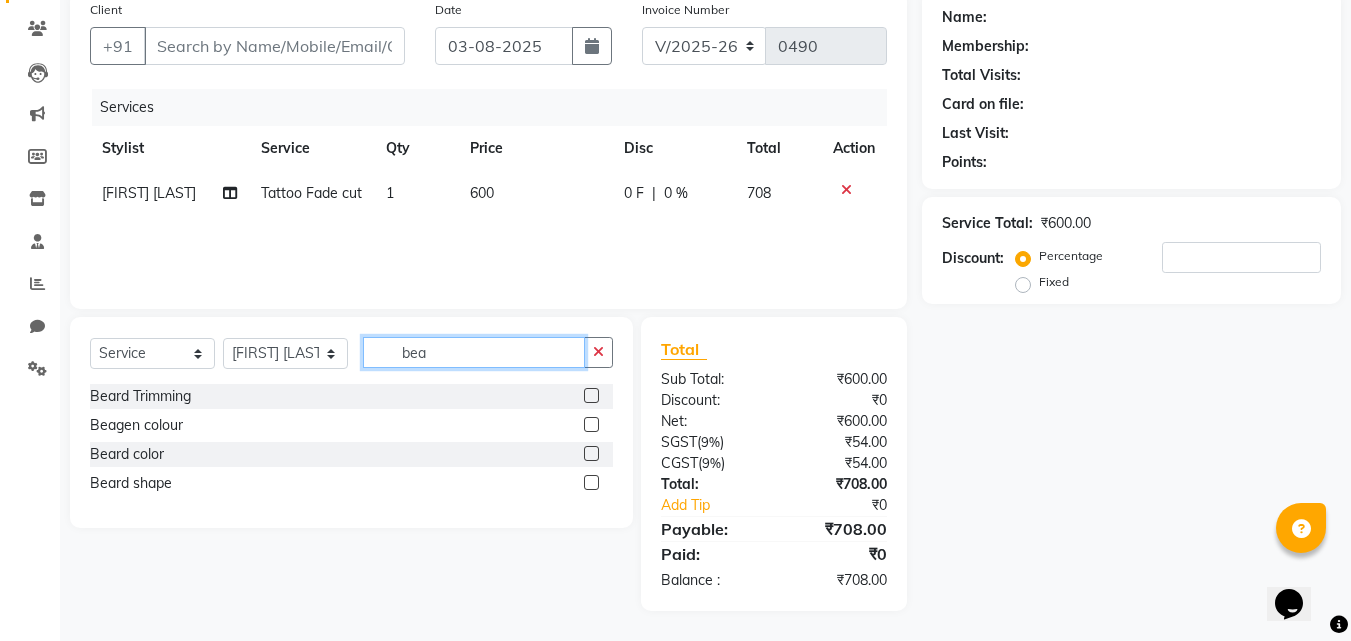 type on "bea" 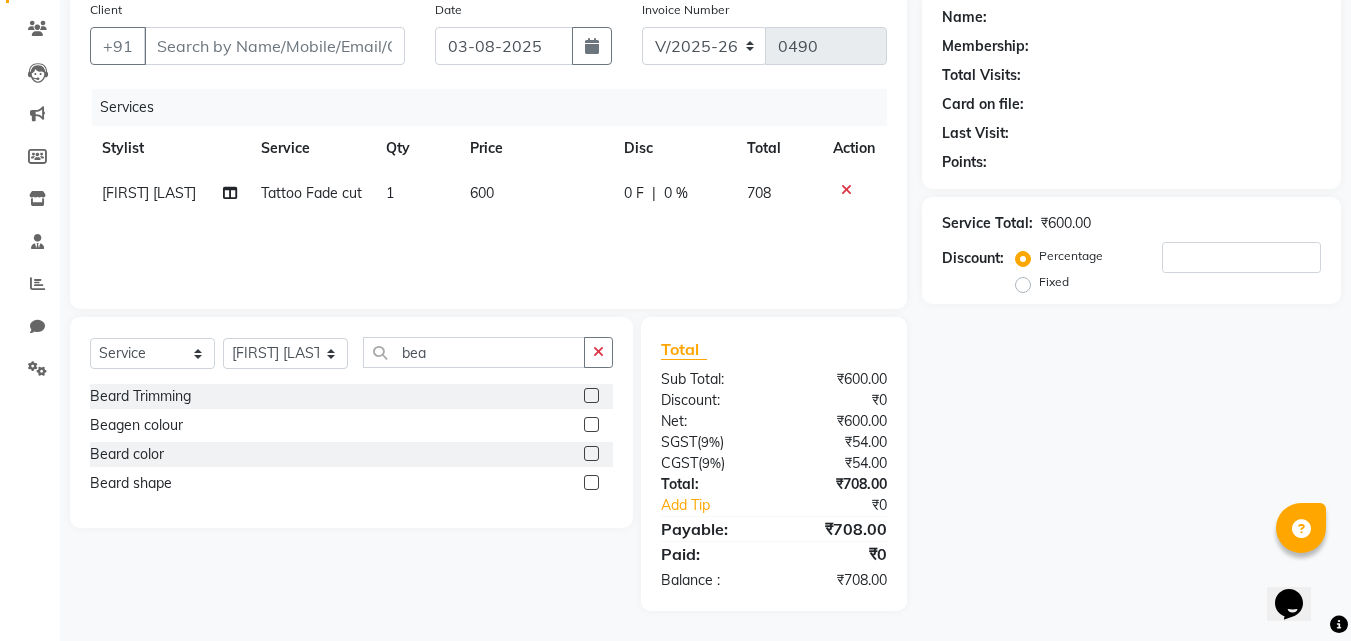 click 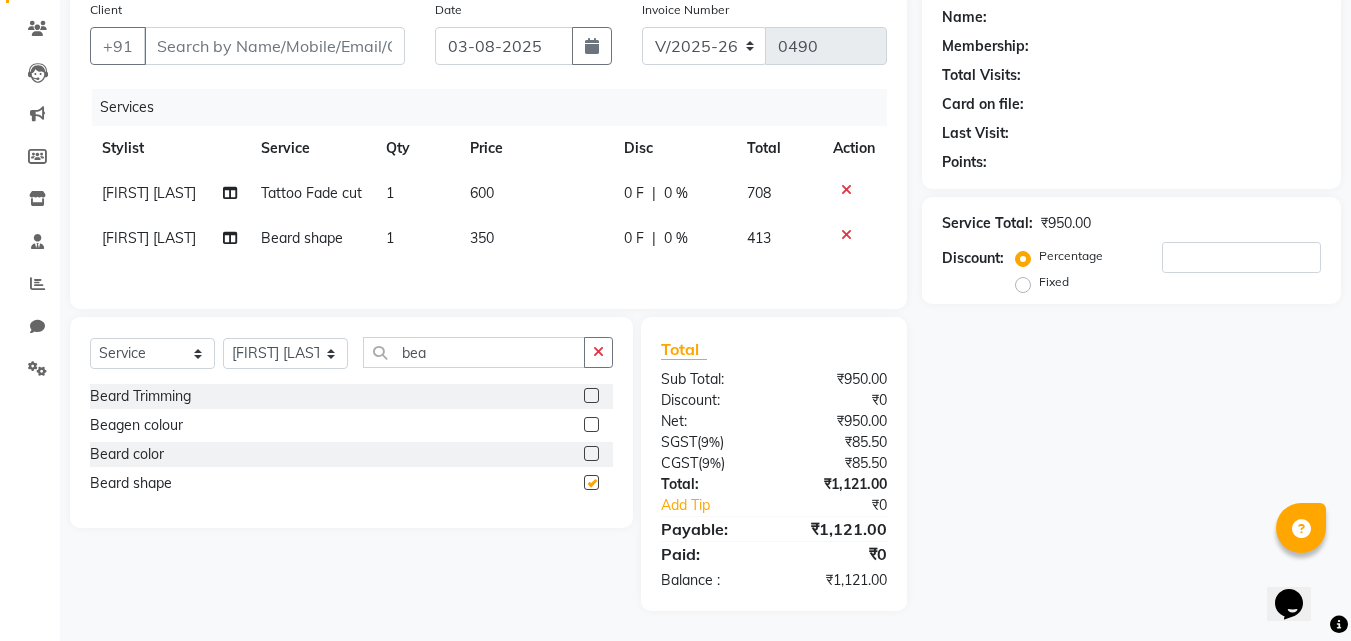 scroll, scrollTop: 25, scrollLeft: 0, axis: vertical 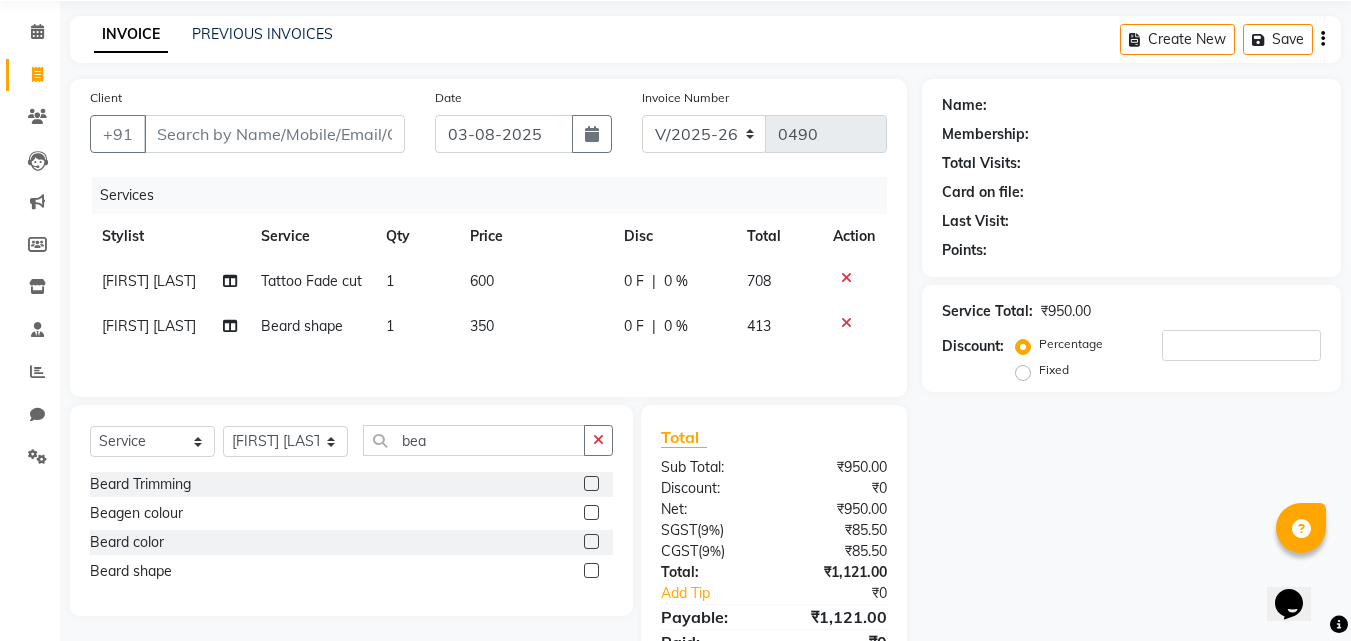 checkbox on "false" 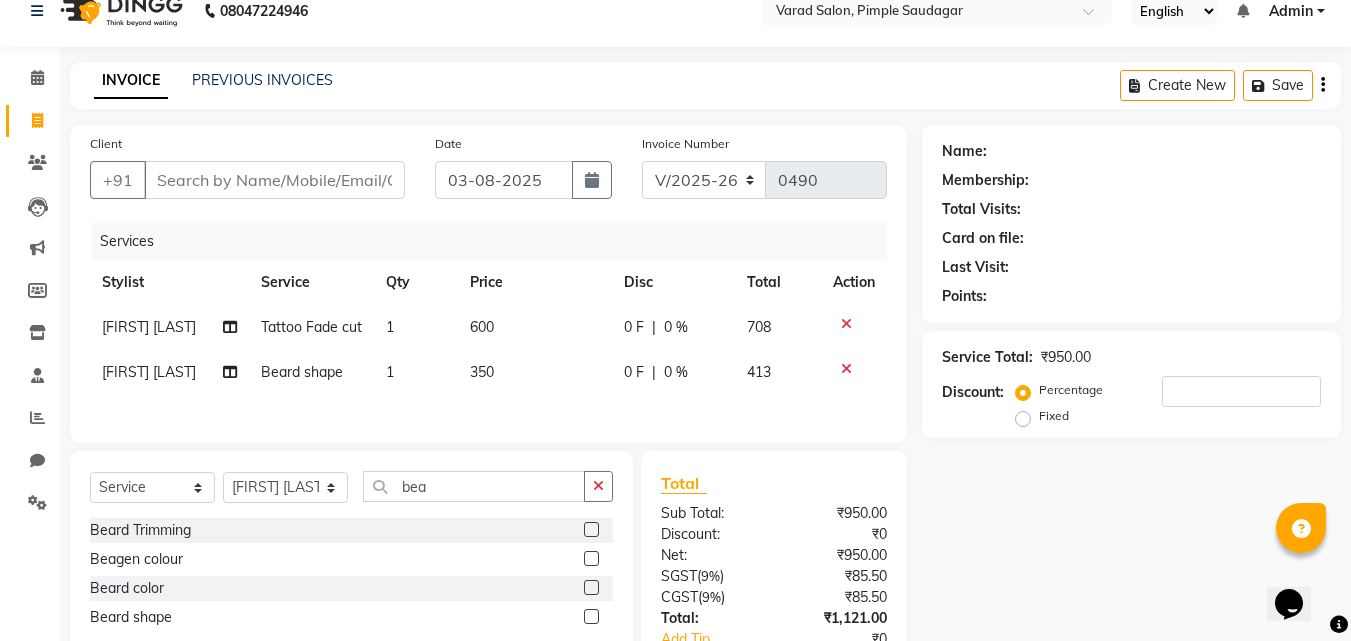 scroll, scrollTop: 0, scrollLeft: 0, axis: both 